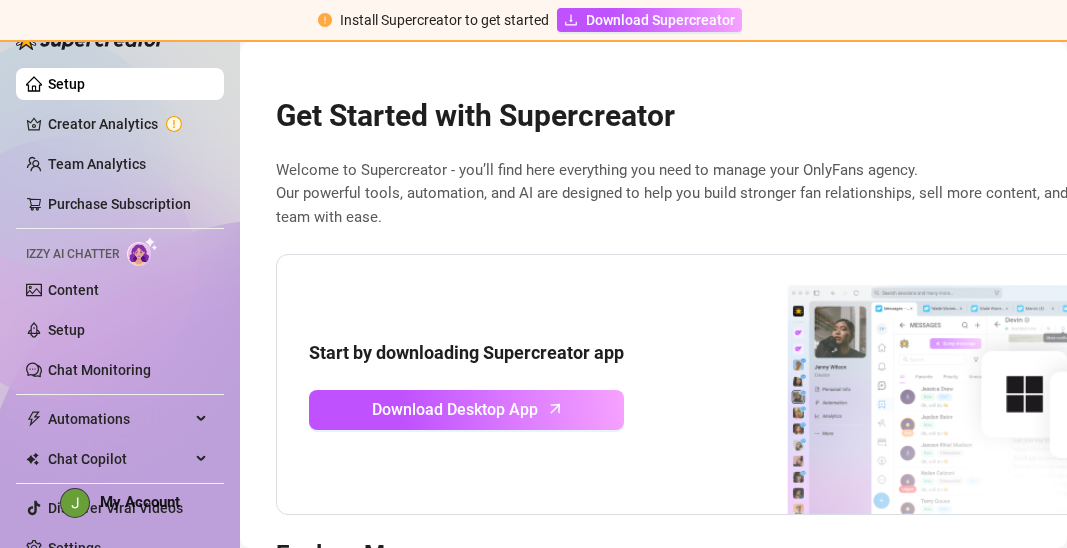 scroll, scrollTop: 80, scrollLeft: 0, axis: vertical 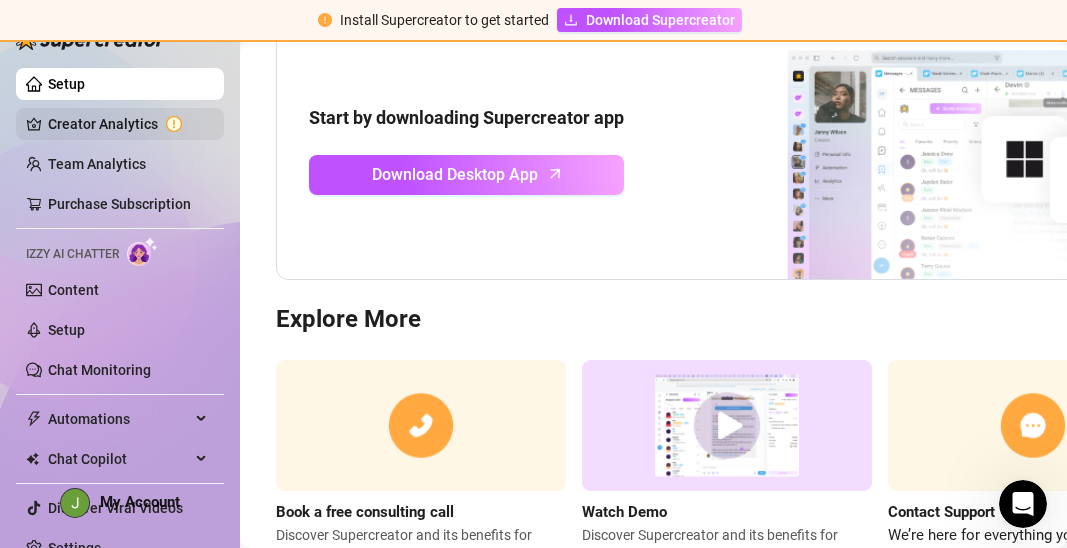 click on "Creator Analytics" at bounding box center [128, 124] 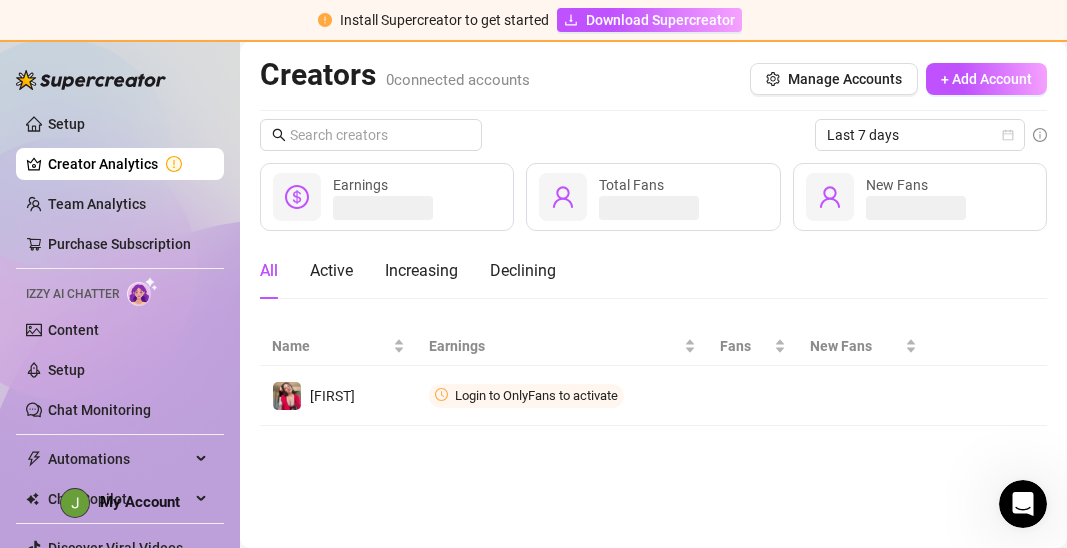 scroll, scrollTop: 0, scrollLeft: 0, axis: both 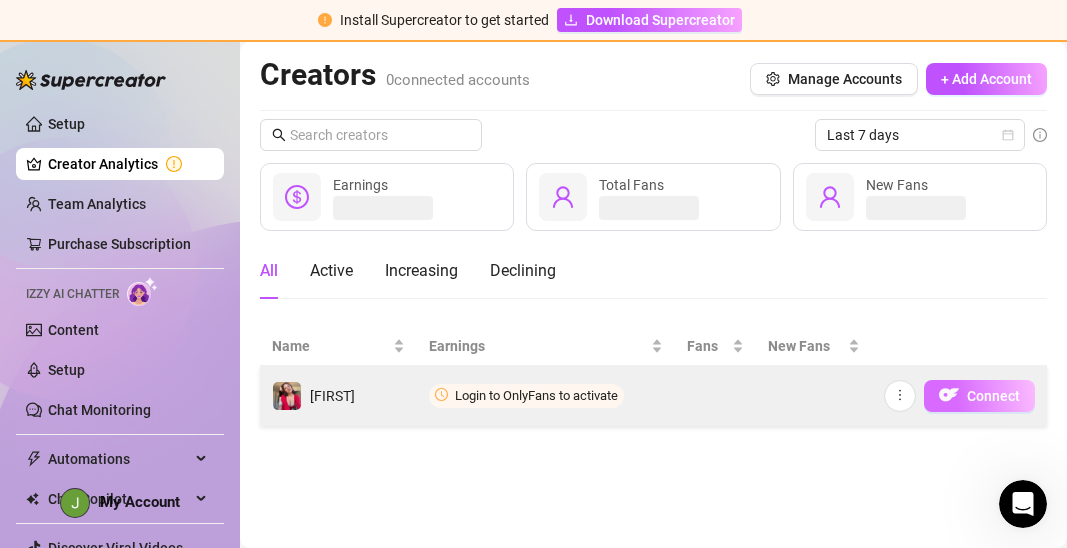 click at bounding box center (949, 395) 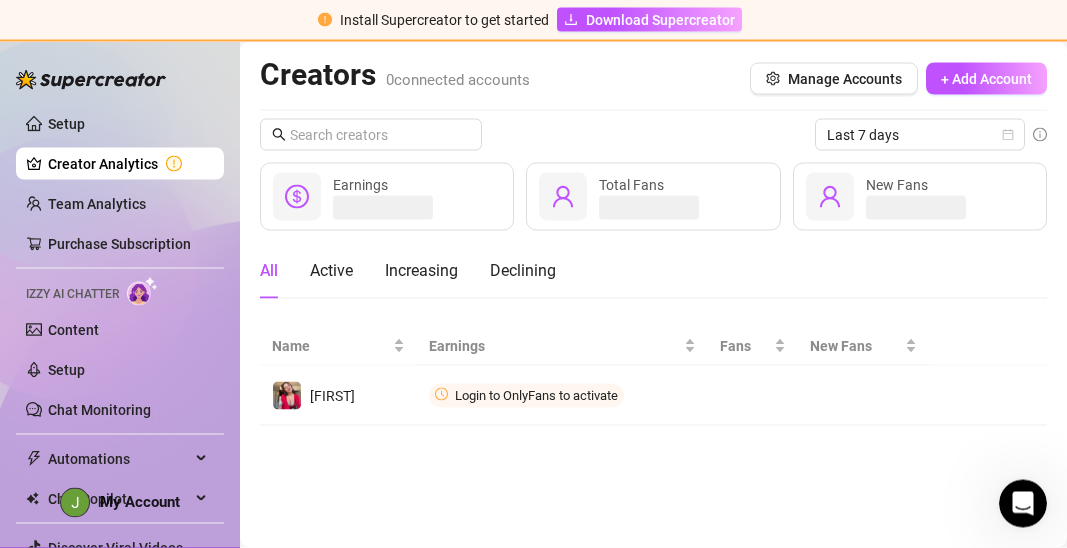 scroll, scrollTop: 0, scrollLeft: 0, axis: both 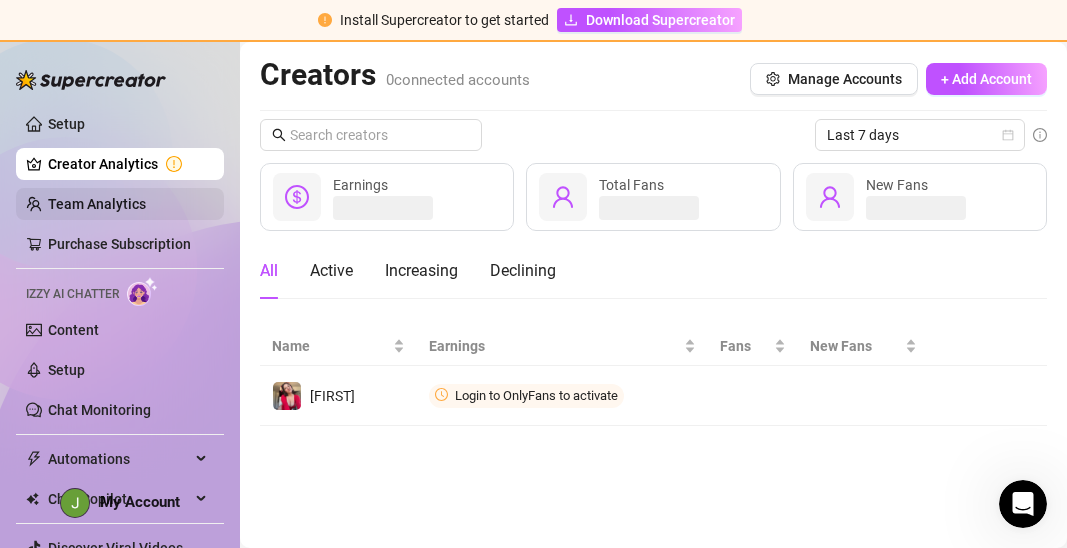 click on "Team Analytics" at bounding box center (97, 204) 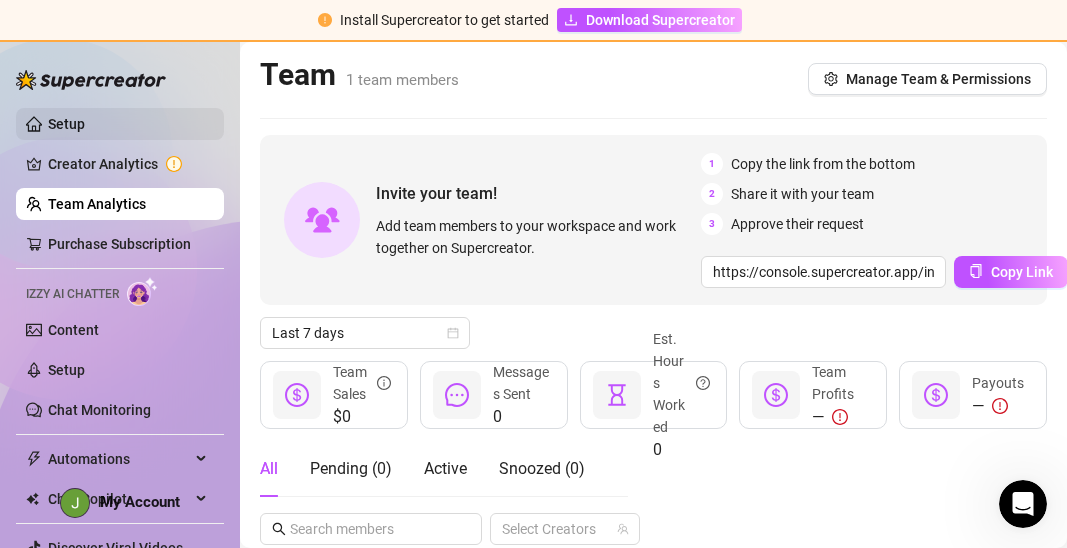 click on "Setup" at bounding box center [66, 124] 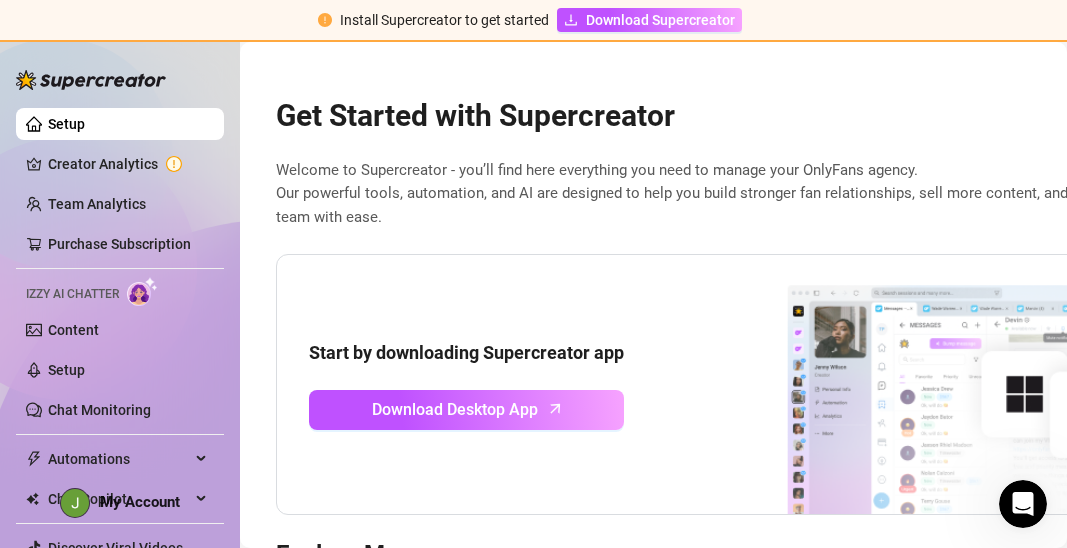 click on "Setup Creator Analytics   Team Analytics Purchase Subscription Izzy AI Chatter Content Setup Chat Monitoring Automations Chat Copilot Discover Viral Videos Settings" at bounding box center (120, 356) 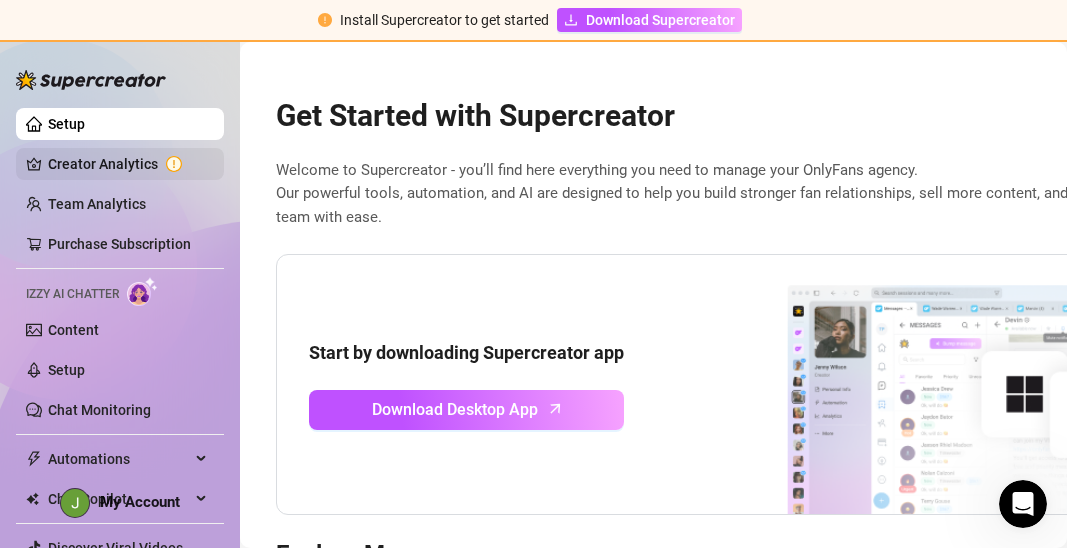 click on "Creator Analytics" at bounding box center (128, 164) 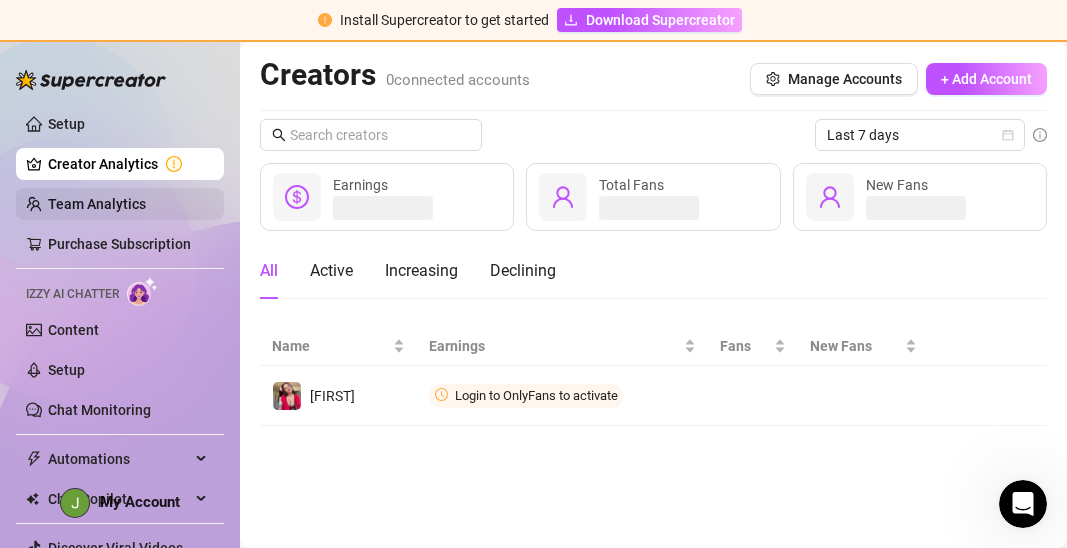 click on "Team Analytics" at bounding box center [97, 204] 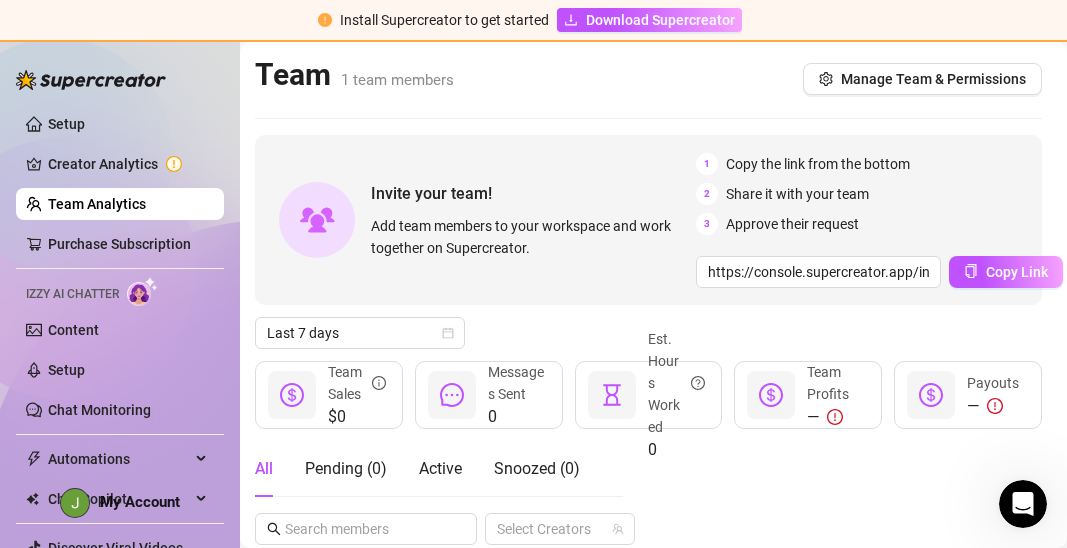 scroll, scrollTop: 0, scrollLeft: 5, axis: horizontal 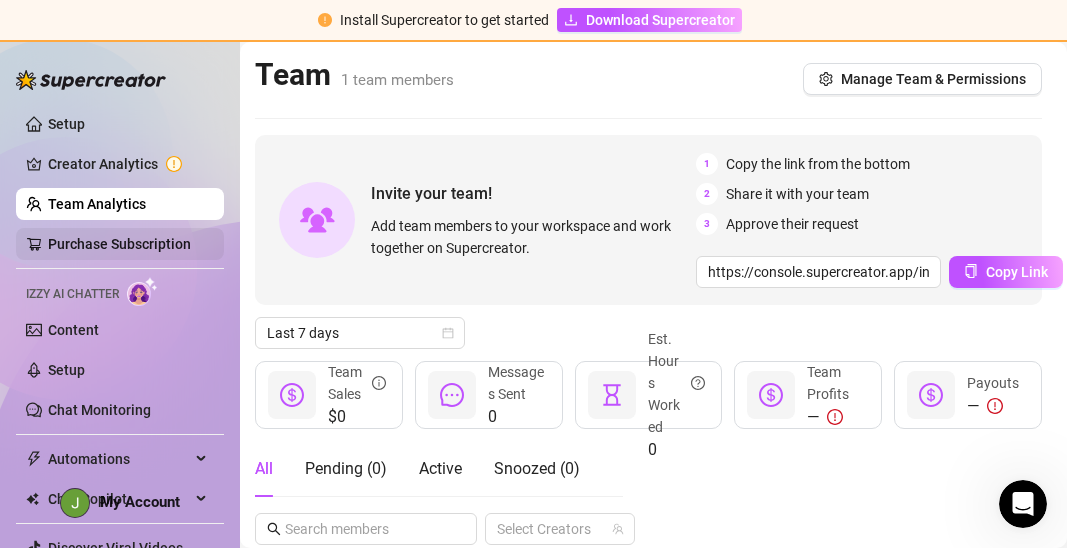 click on "Purchase Subscription" at bounding box center (119, 244) 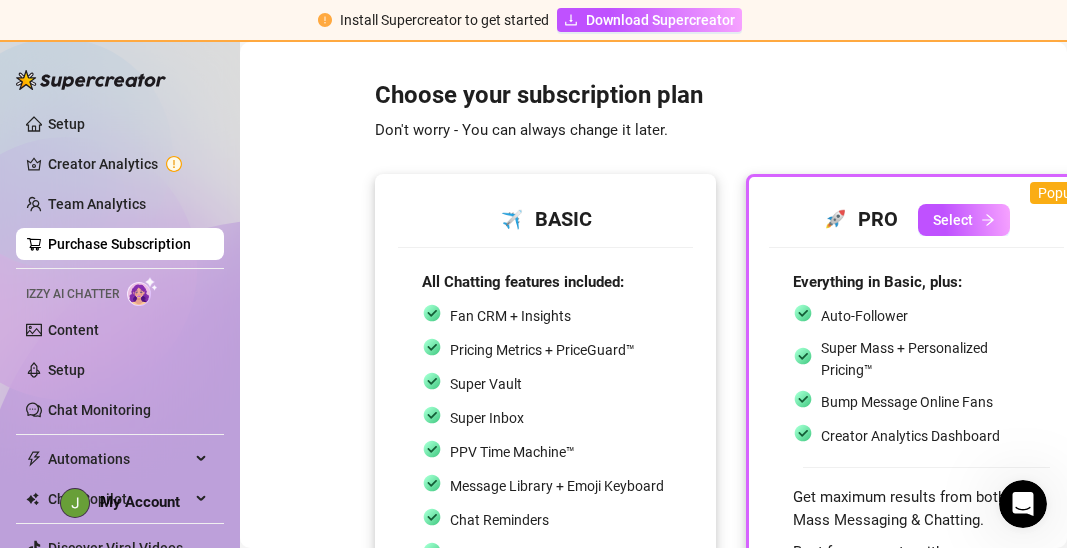 scroll, scrollTop: 0, scrollLeft: 0, axis: both 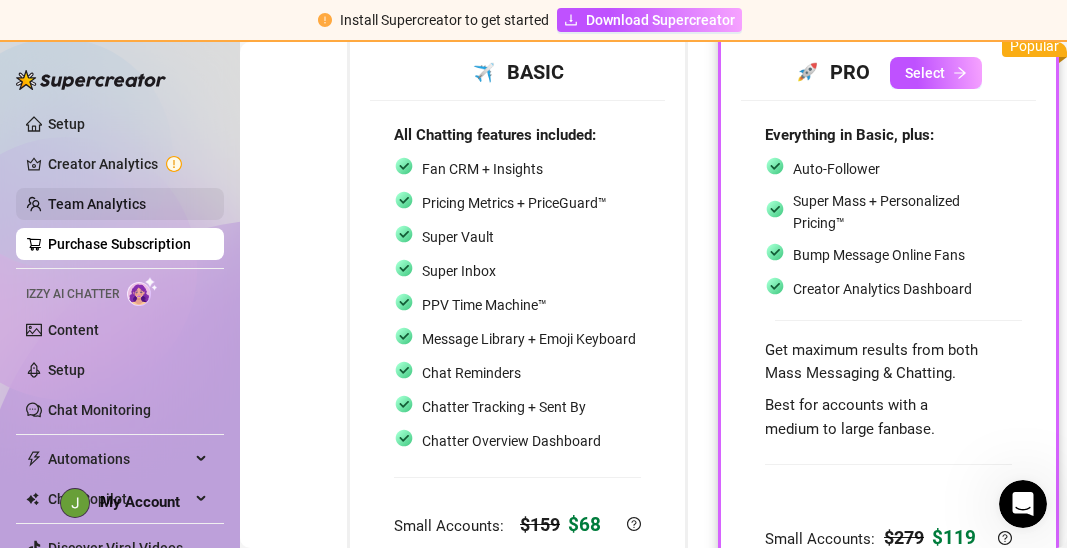 click on "Team Analytics" at bounding box center (97, 204) 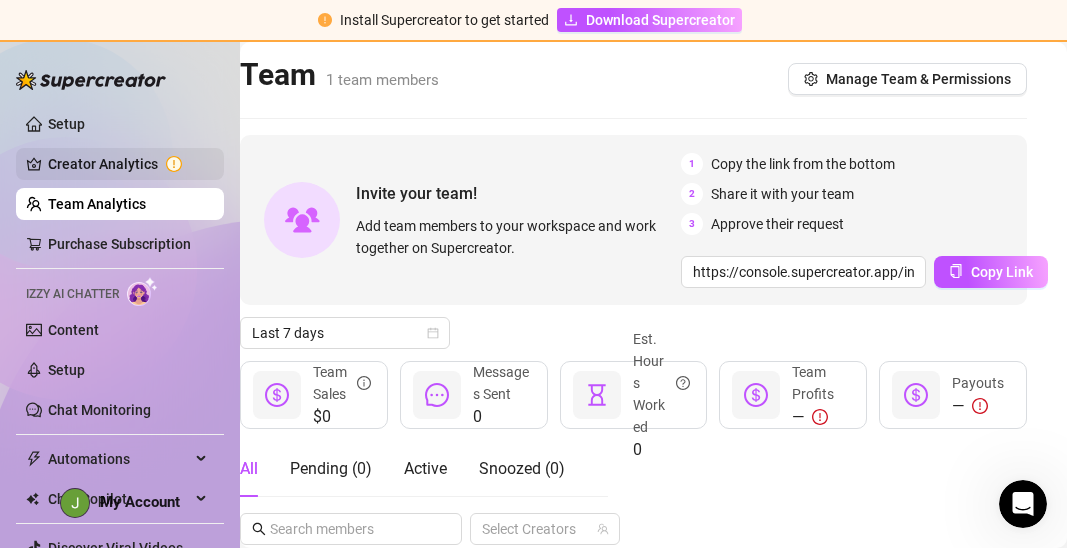 scroll, scrollTop: -1, scrollLeft: 21, axis: both 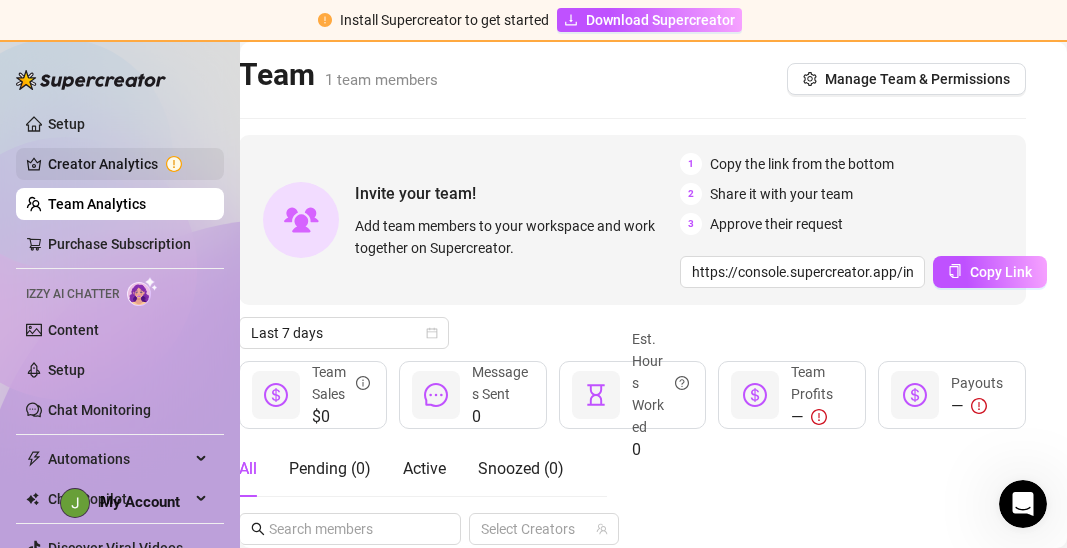 click on "Creator Analytics" at bounding box center [128, 164] 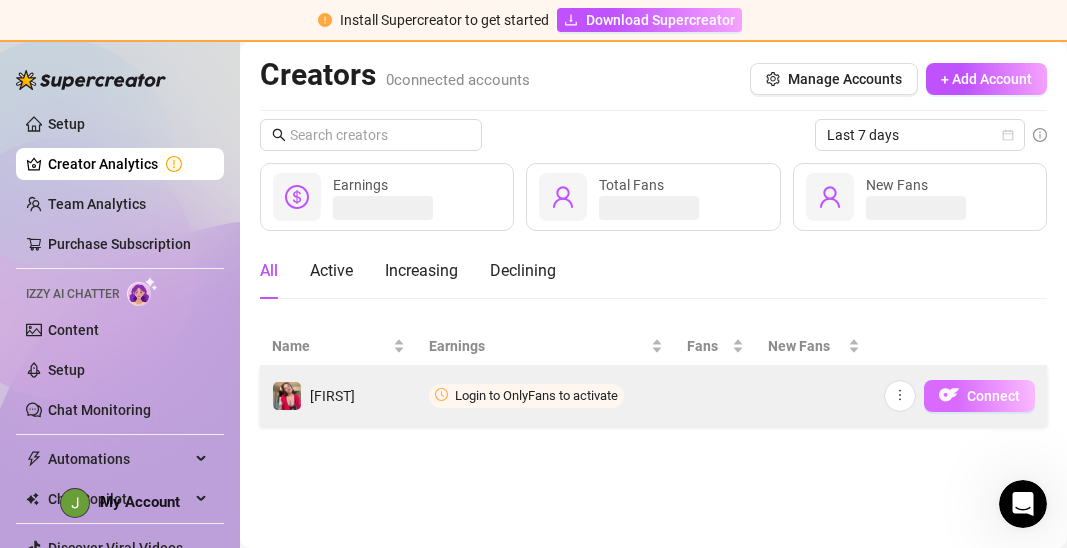 click on "Connect" at bounding box center (993, 396) 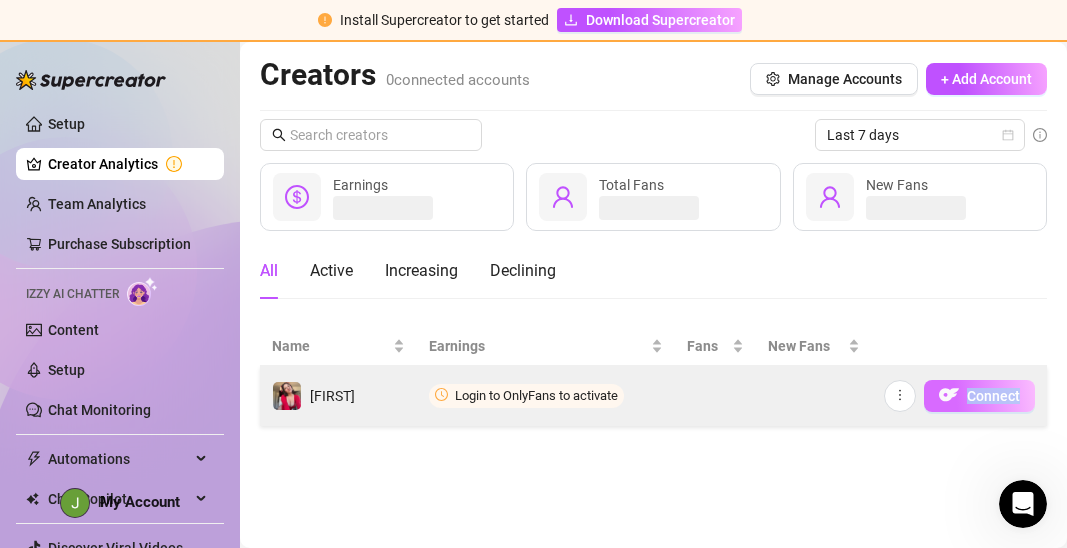 click on "Connect" at bounding box center (993, 396) 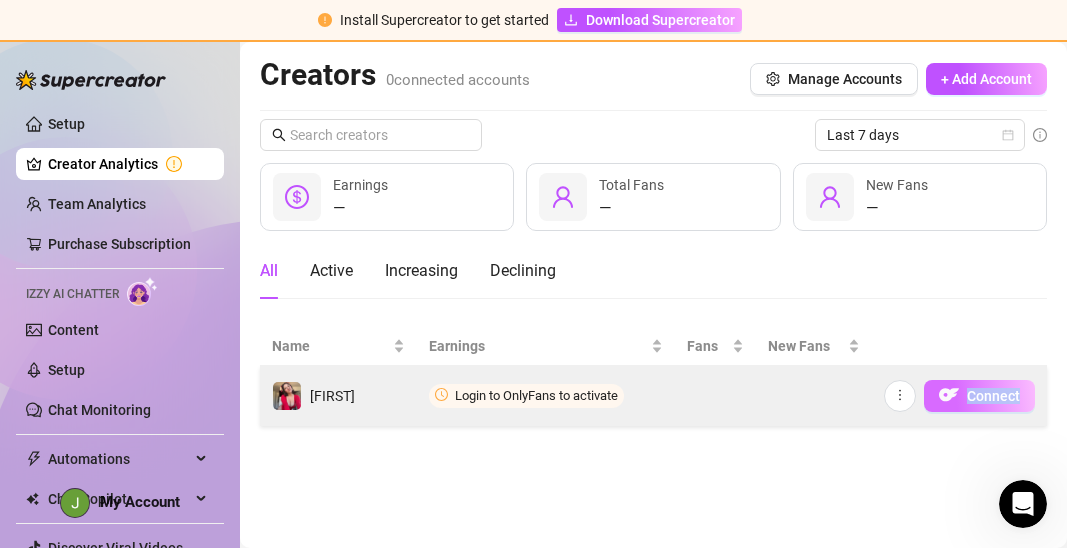 click on "Connect" at bounding box center (993, 396) 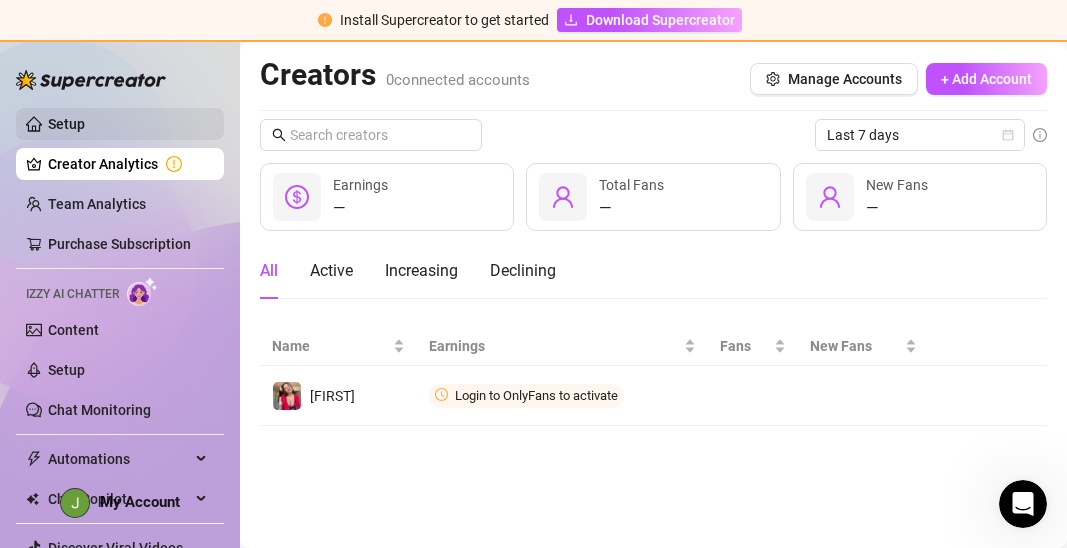 click on "Setup" at bounding box center (66, 124) 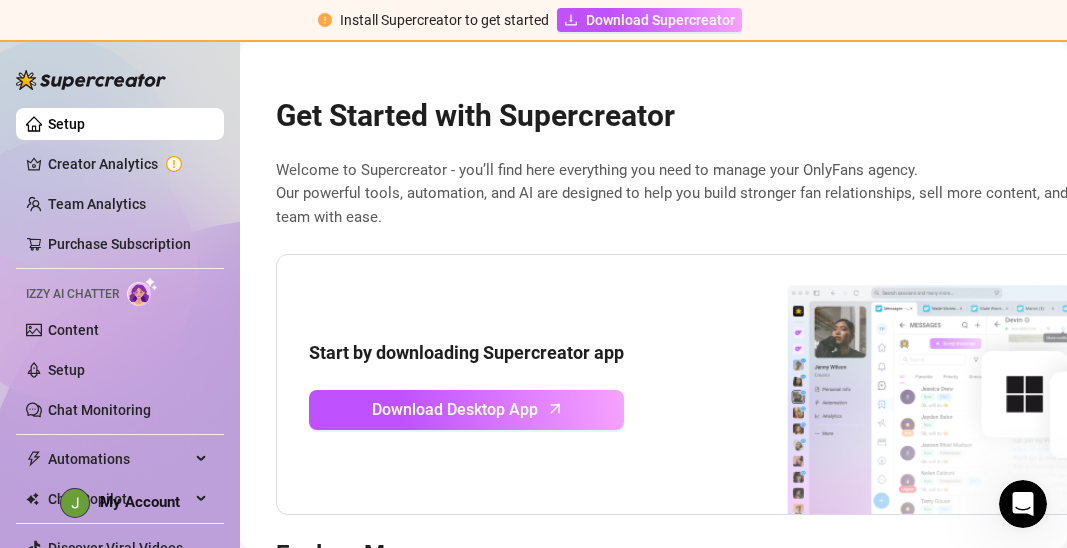 click on "Setup" at bounding box center [66, 124] 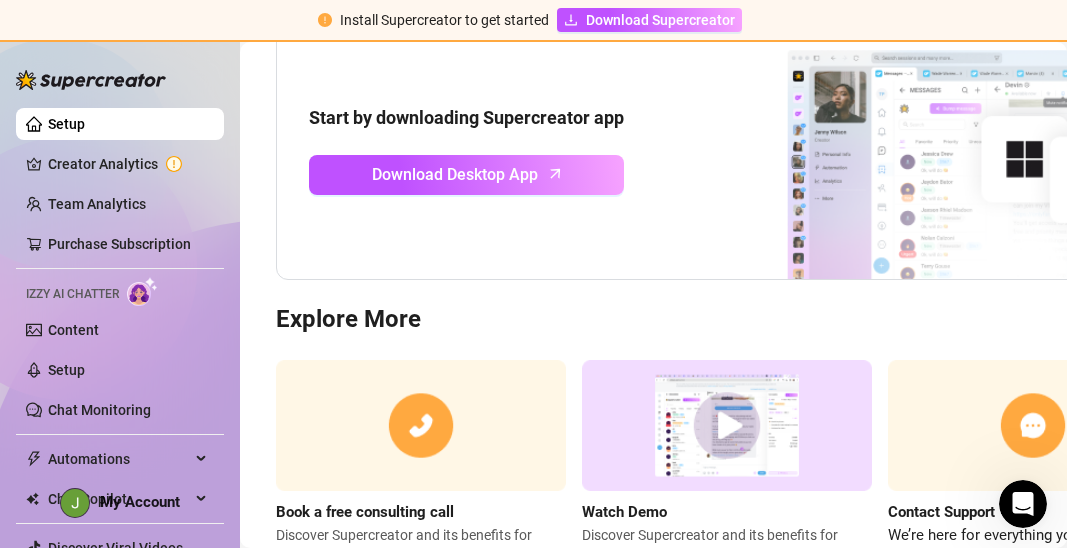 scroll, scrollTop: 235, scrollLeft: 0, axis: vertical 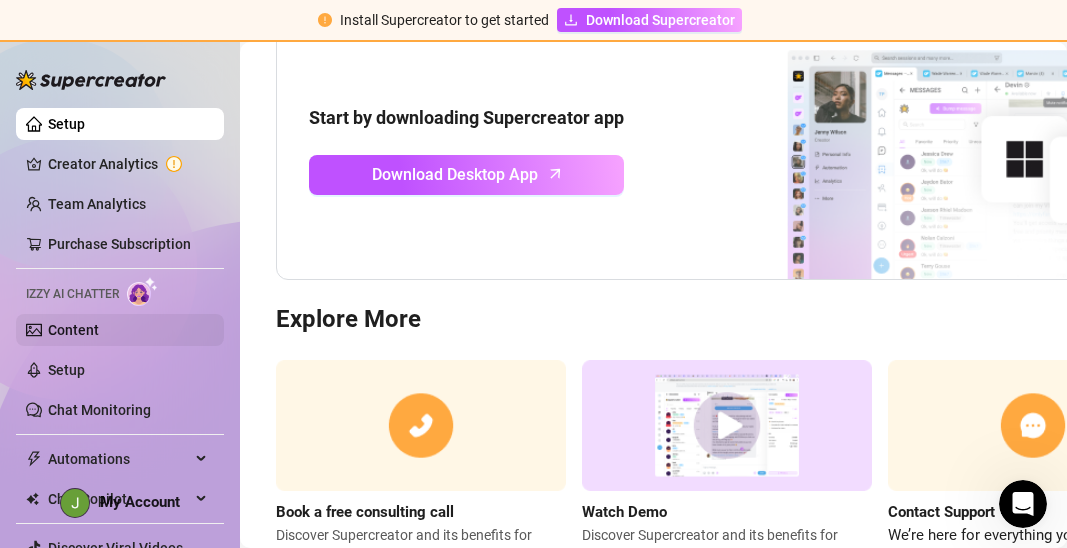 click on "Content" at bounding box center (73, 330) 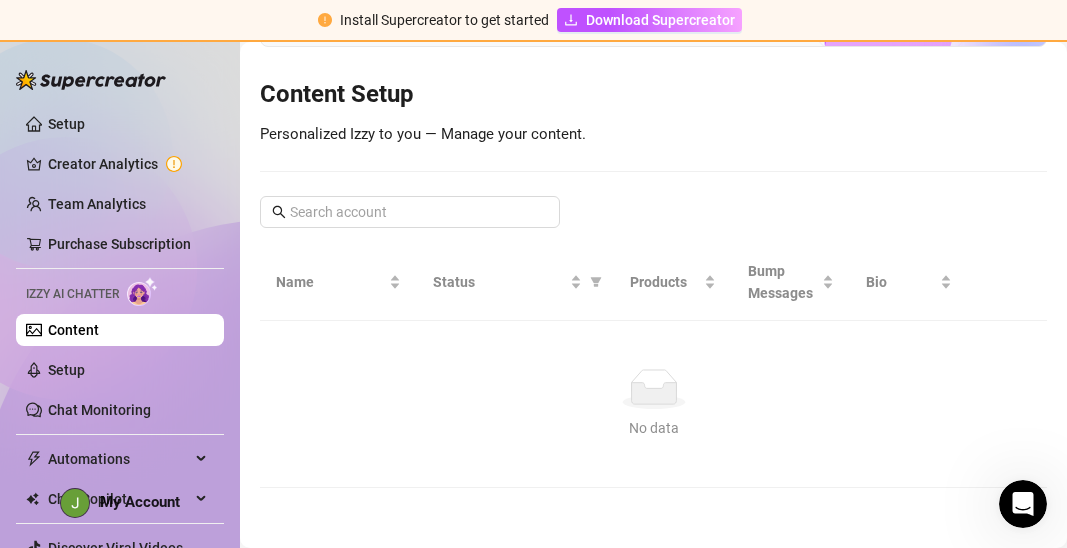 scroll, scrollTop: 134, scrollLeft: 0, axis: vertical 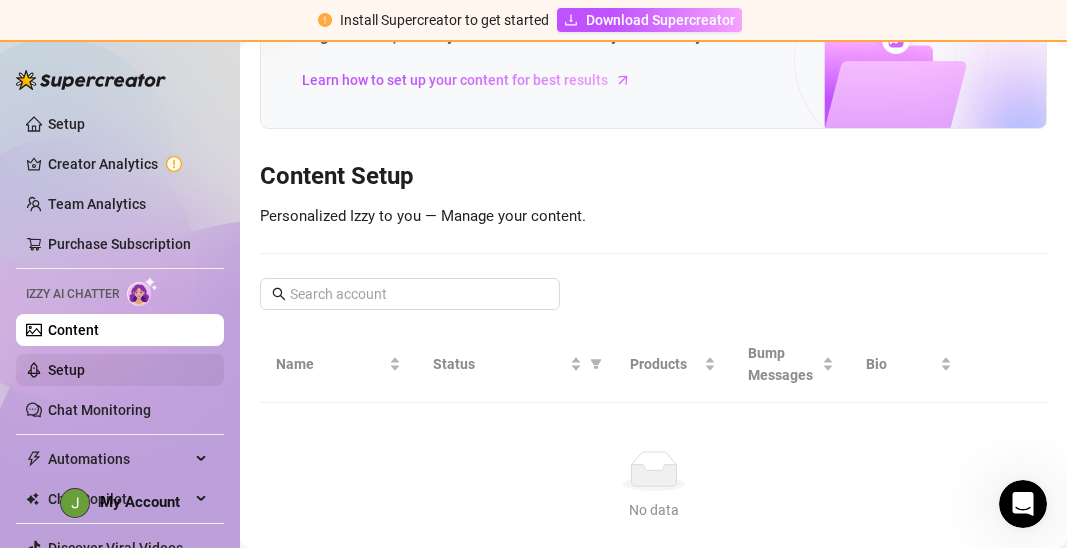 click on "Setup" at bounding box center (66, 370) 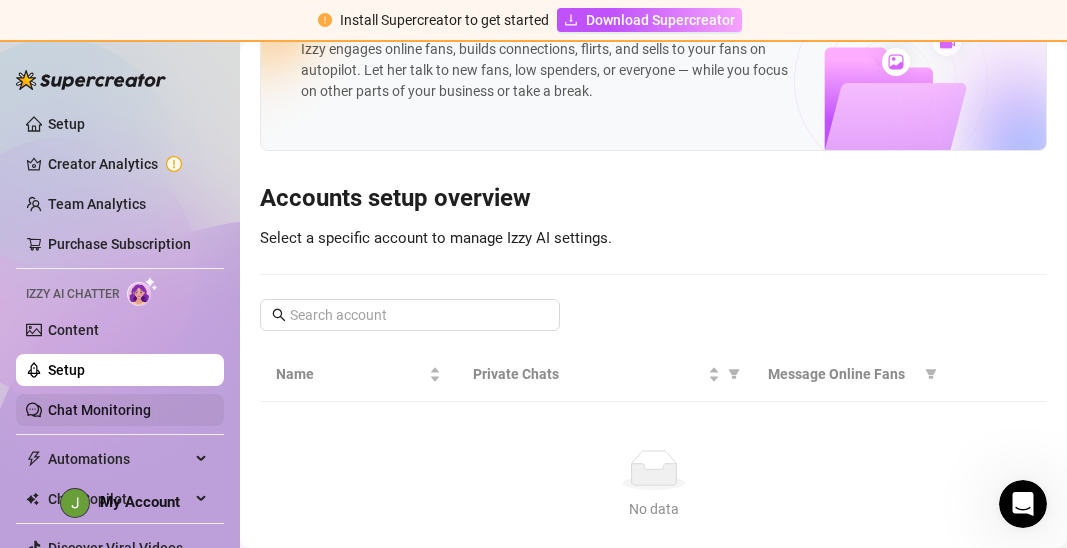 scroll, scrollTop: 80, scrollLeft: 0, axis: vertical 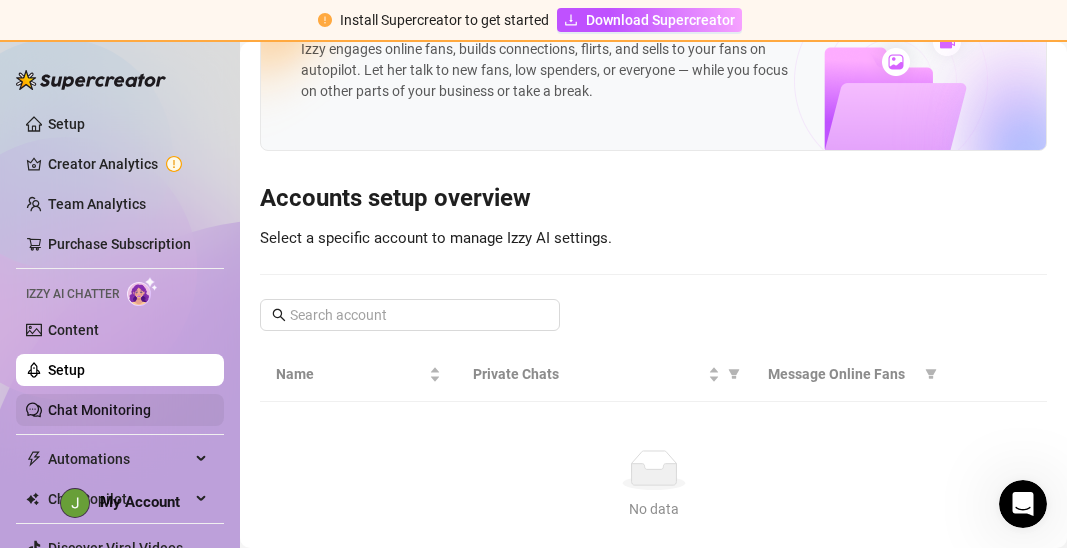 click on "Chat Monitoring" at bounding box center (99, 410) 